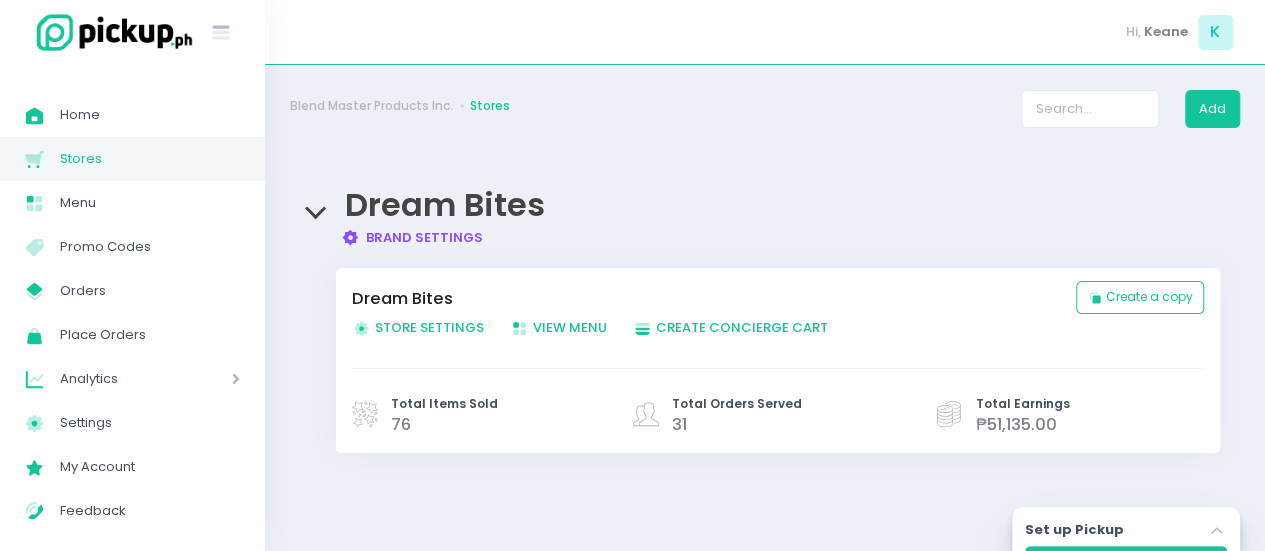 scroll, scrollTop: 210, scrollLeft: 0, axis: vertical 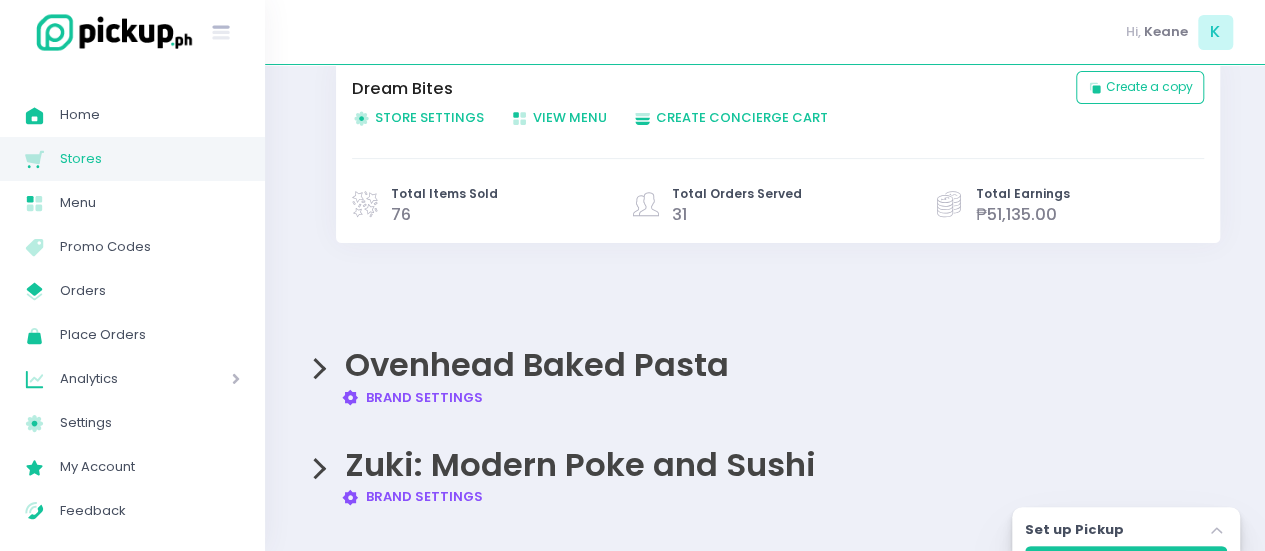 click on "Ovenhead Baked Pasta" at bounding box center [537, 364] 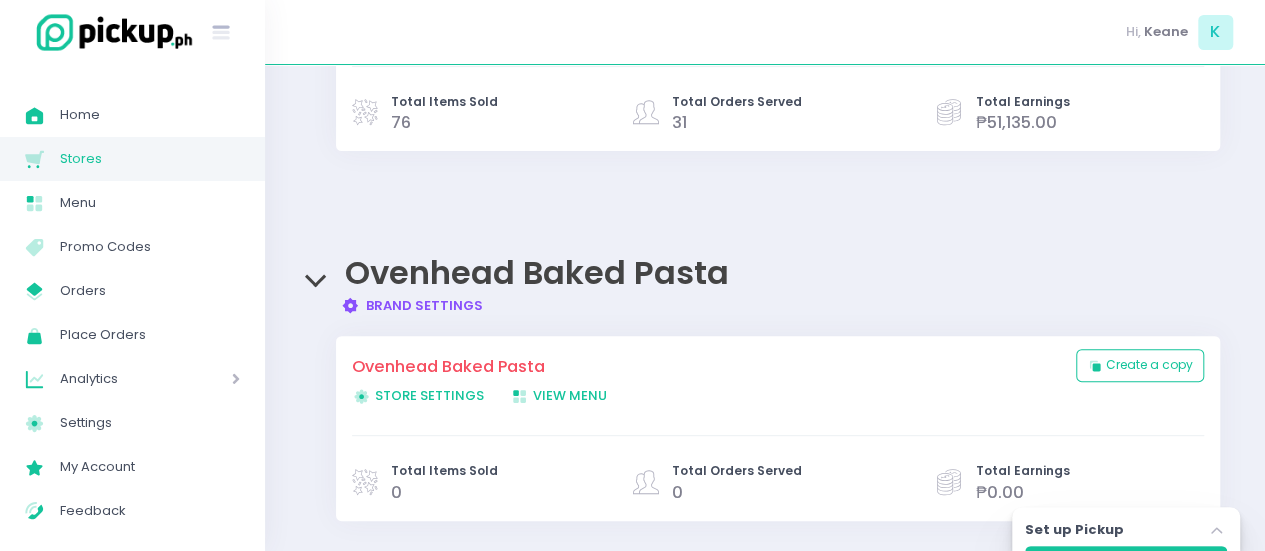 scroll, scrollTop: 304, scrollLeft: 0, axis: vertical 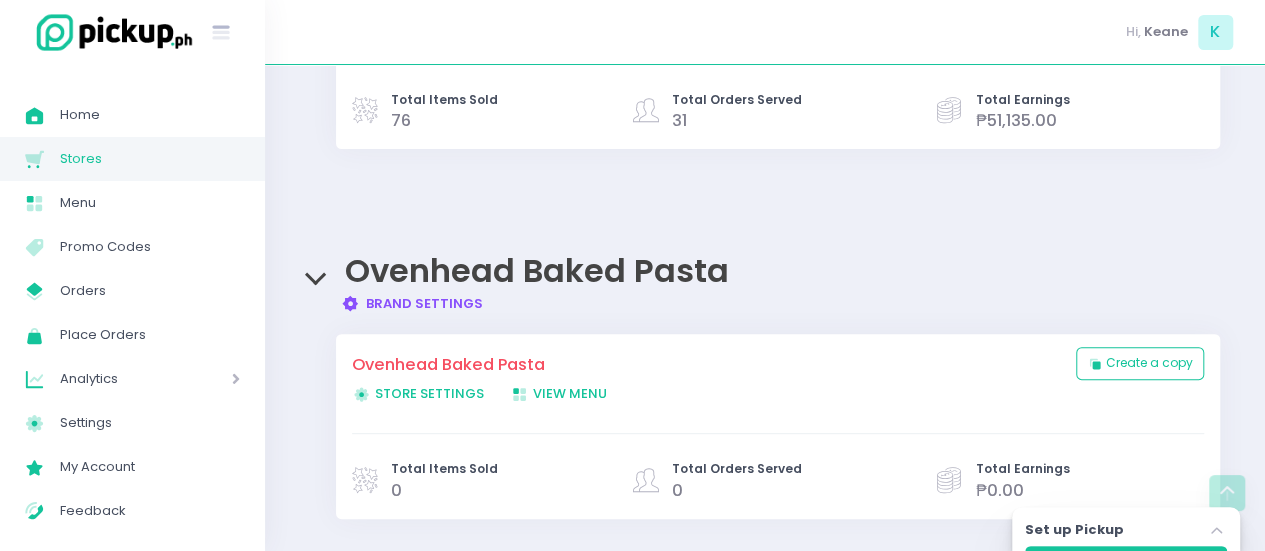 click on "Brand Settings Created with Sketch.   Brand Settings" at bounding box center [412, 303] 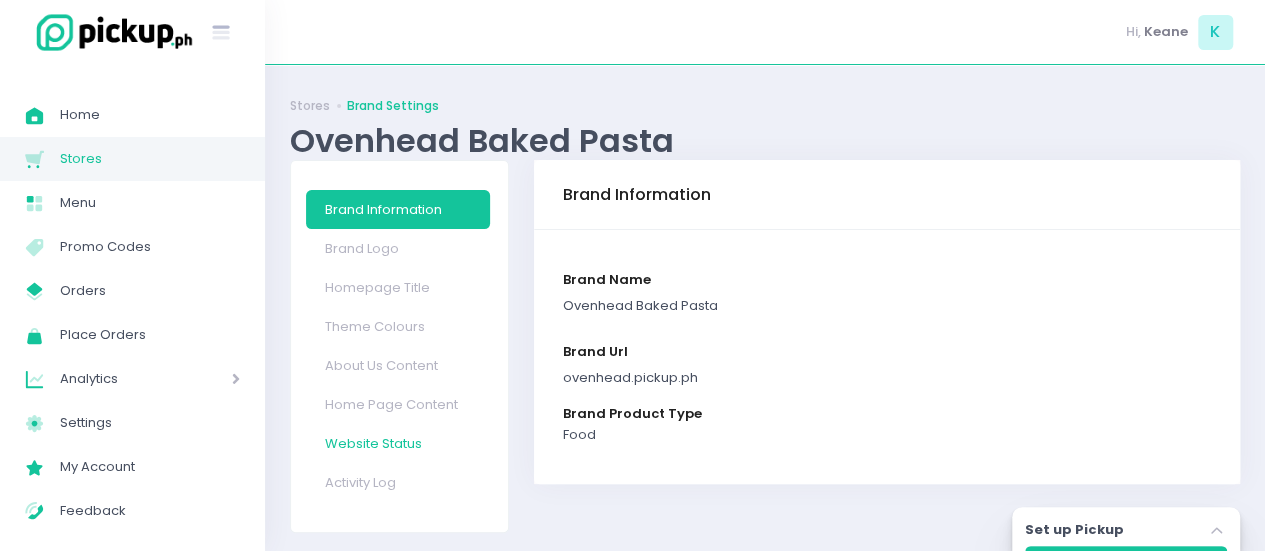 click on "Website Status" at bounding box center (398, 443) 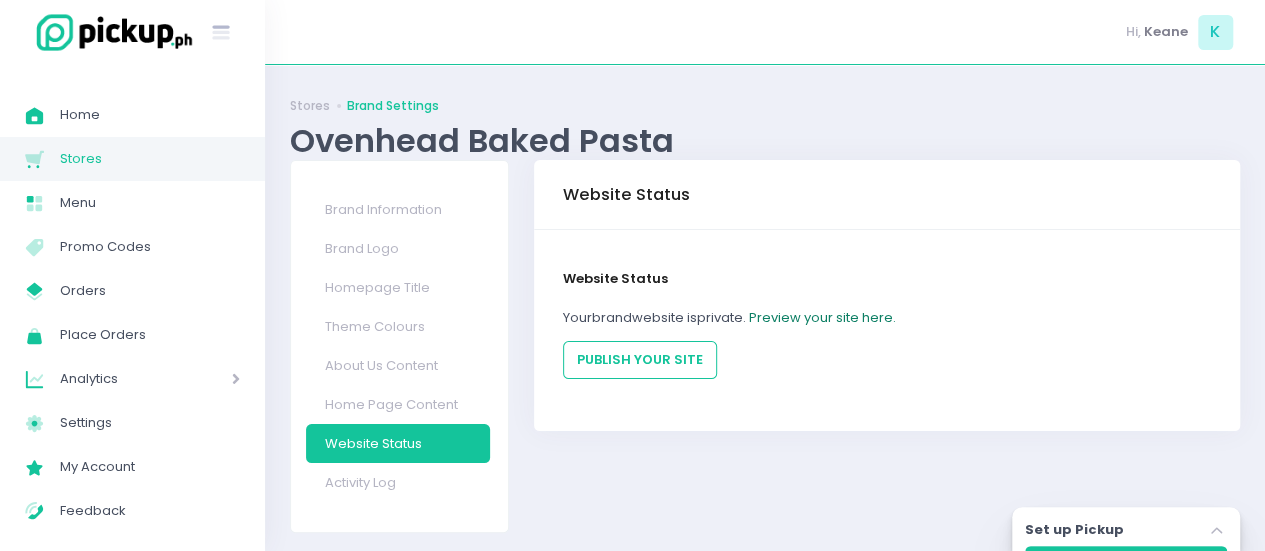 click on "Preview your site here." 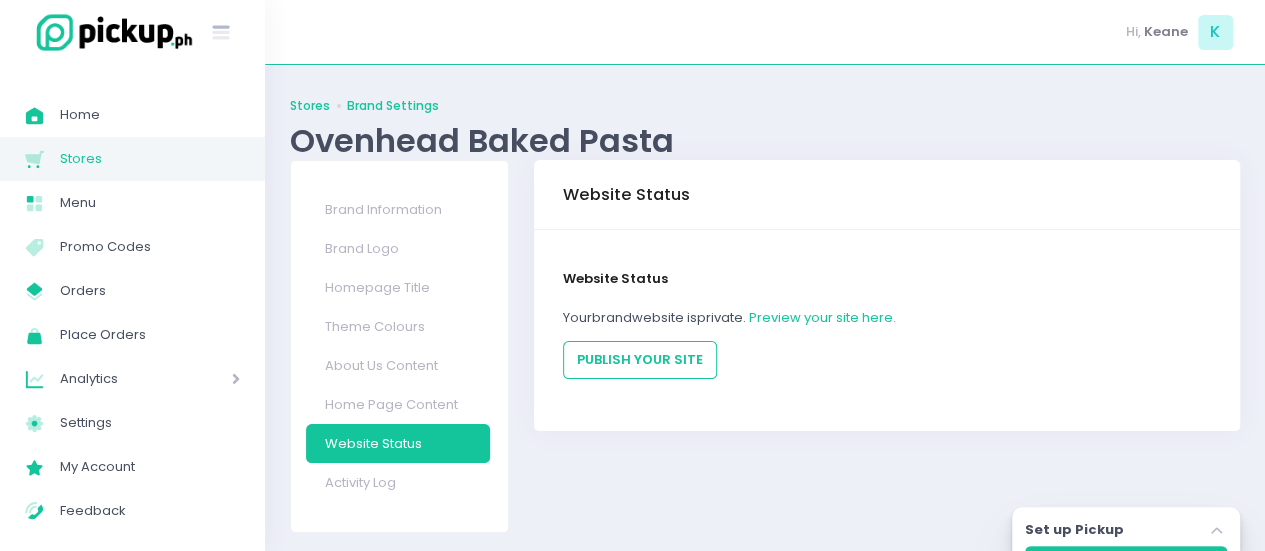 click on "Stores" at bounding box center [310, 106] 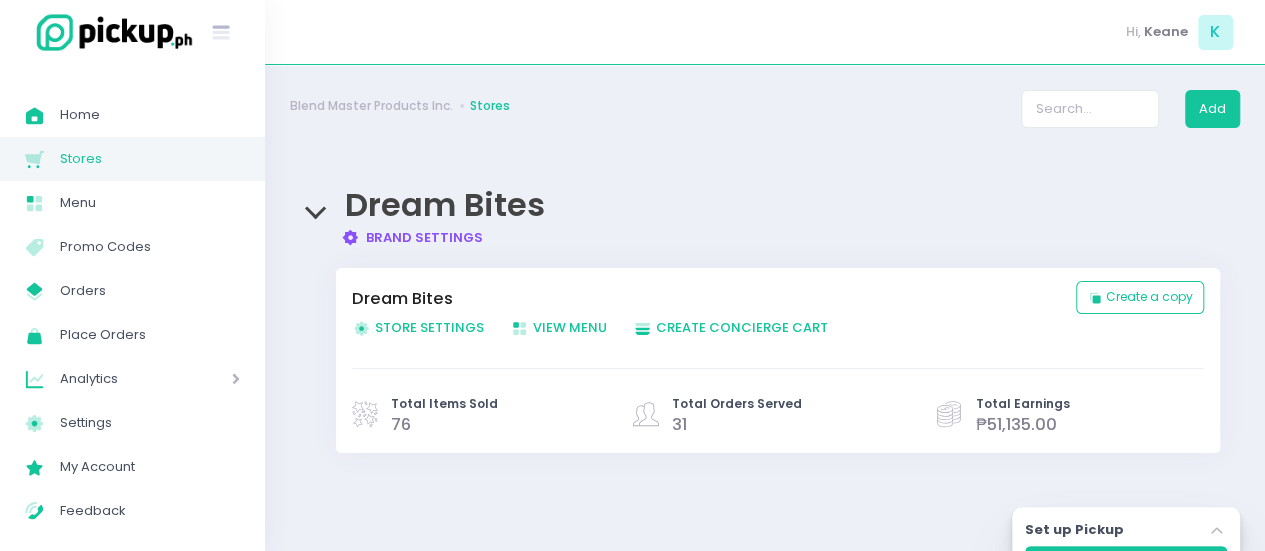 scroll, scrollTop: 210, scrollLeft: 0, axis: vertical 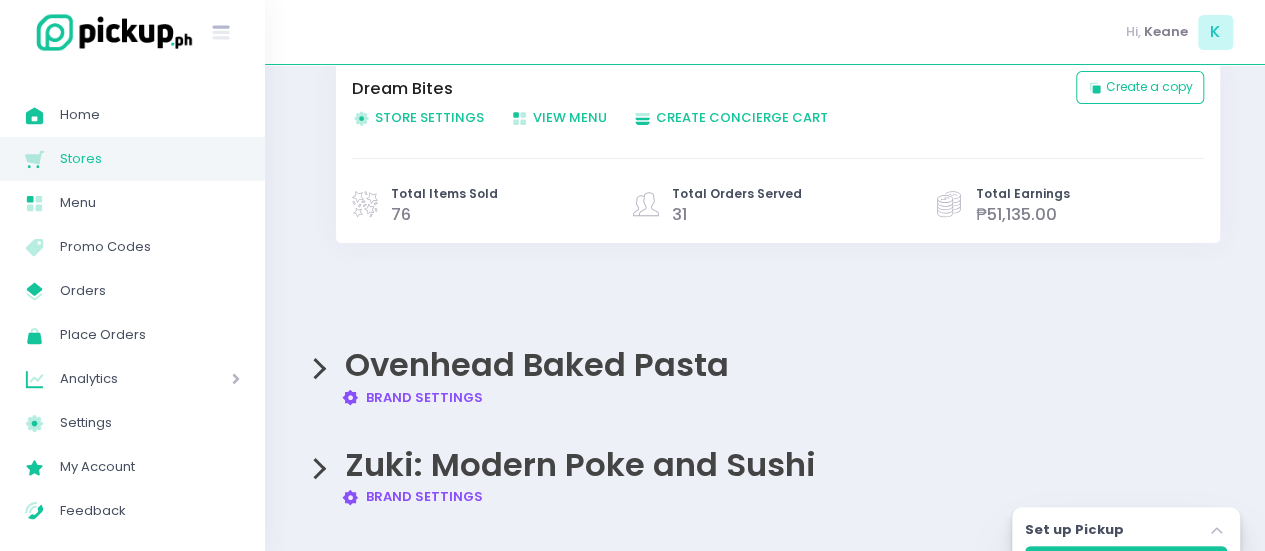 click on "Ovenhead Baked Pasta  Brand Settings Created with Sketch.   Brand Settings" at bounding box center (765, 367) 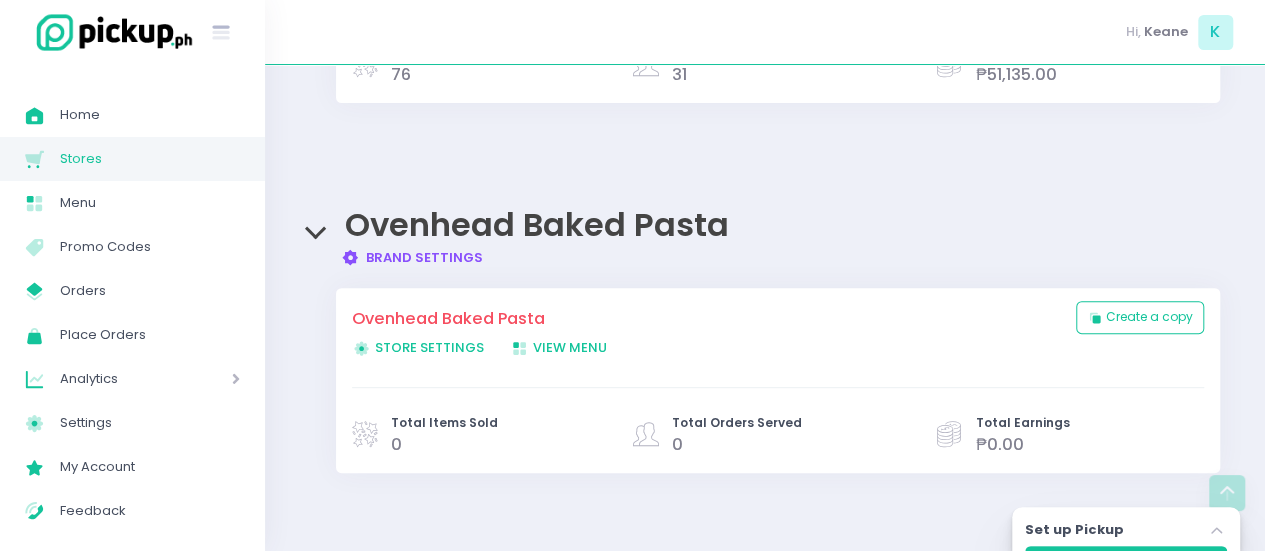 scroll, scrollTop: 354, scrollLeft: 0, axis: vertical 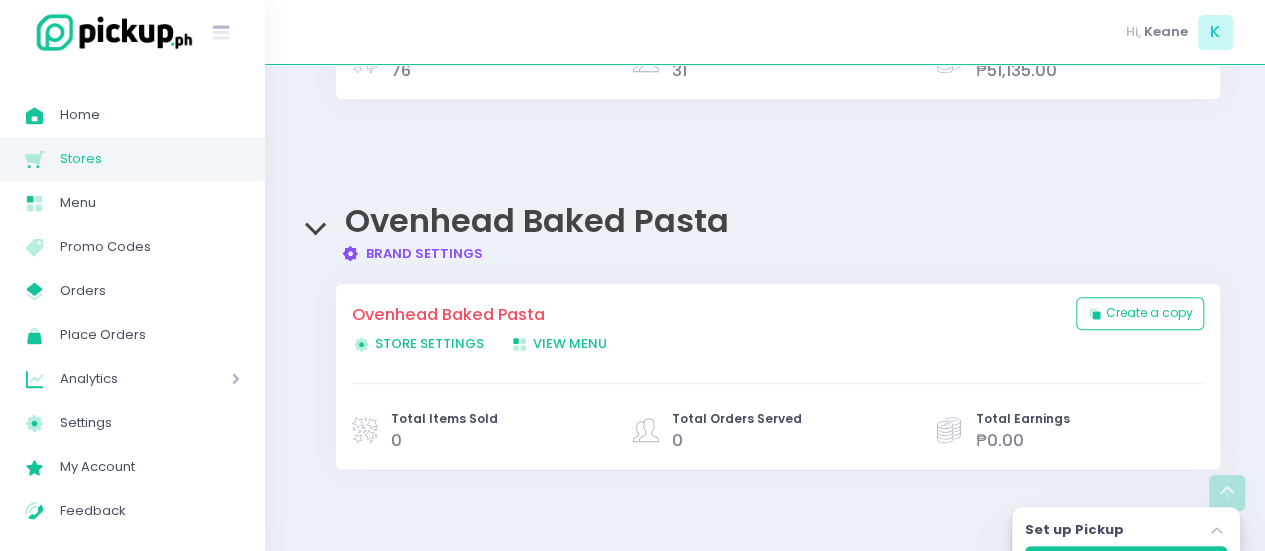 click on "Store Settings Created with Sketch. Store Settings" at bounding box center (418, 343) 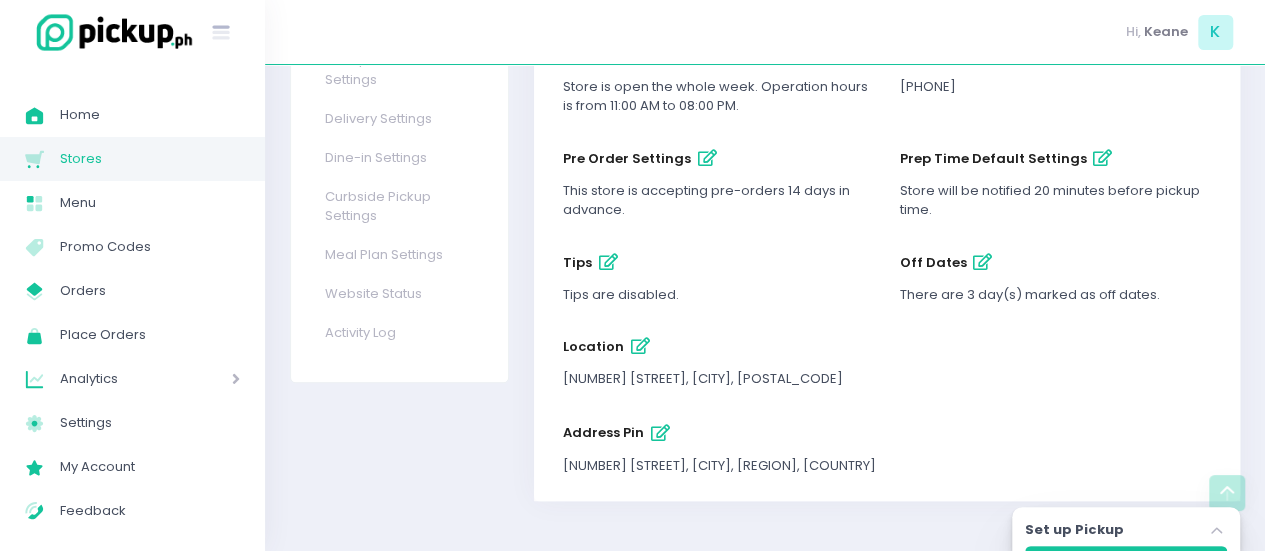 scroll, scrollTop: 0, scrollLeft: 0, axis: both 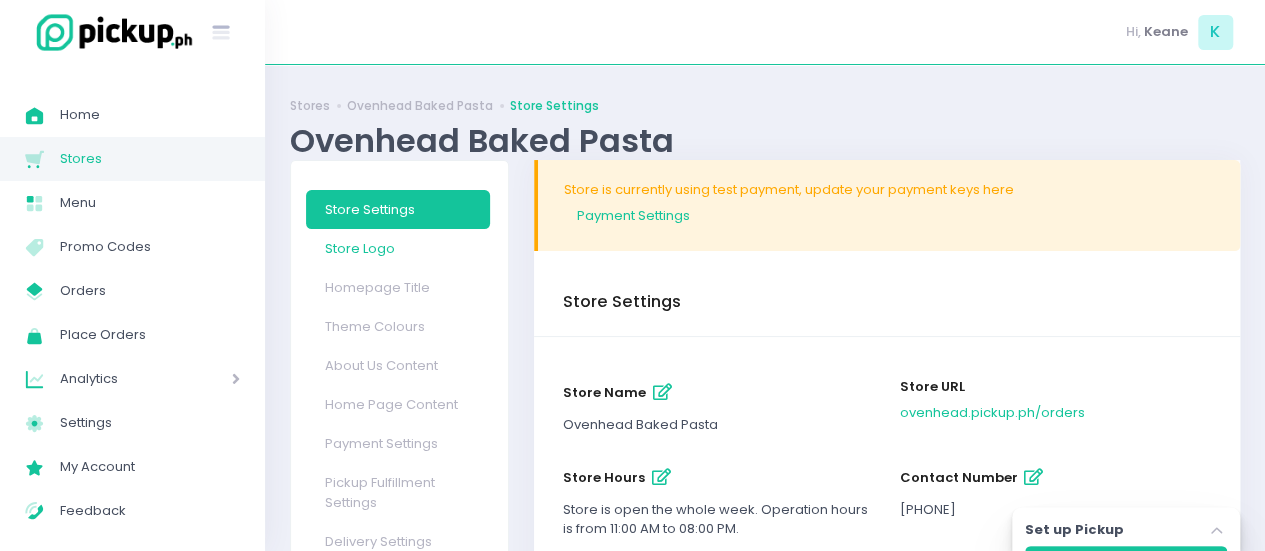 click on "Store Logo" at bounding box center (398, 248) 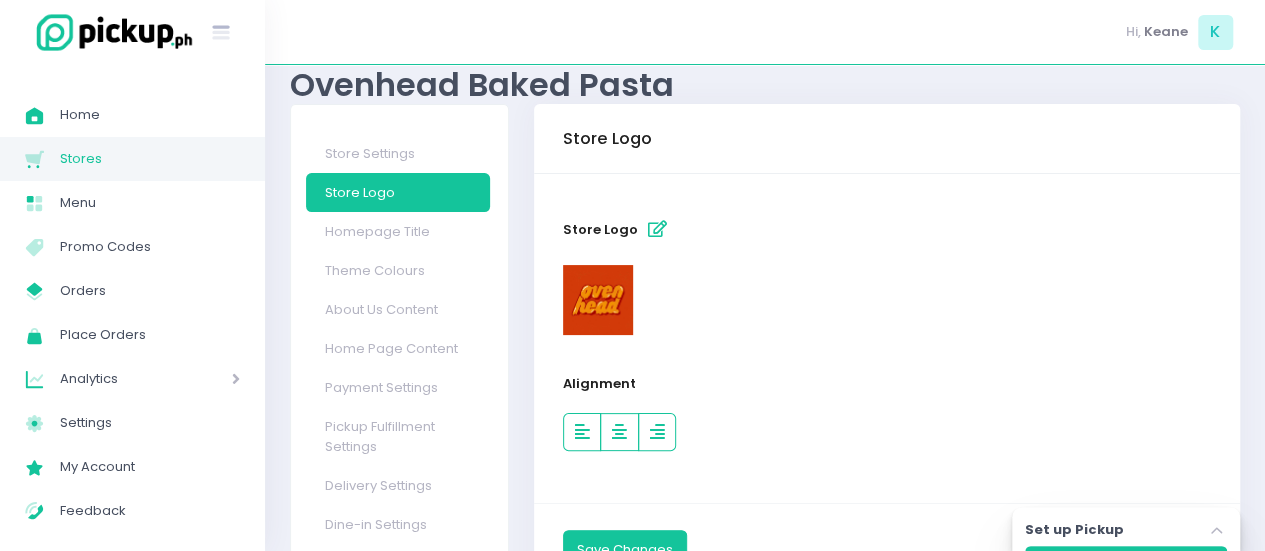 scroll, scrollTop: 46, scrollLeft: 0, axis: vertical 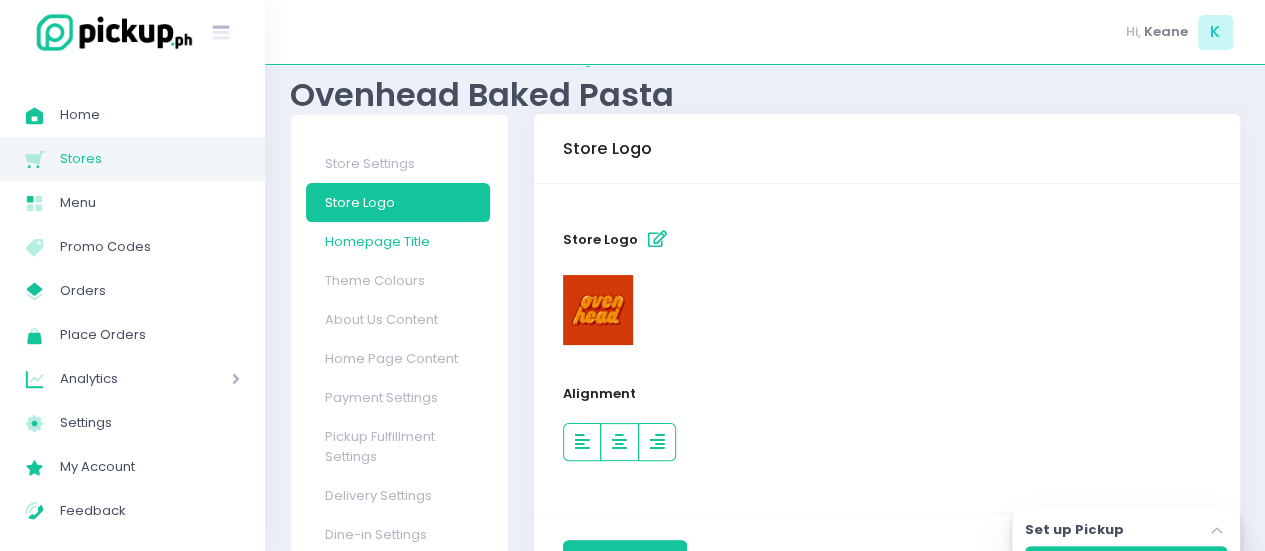 click on "Homepage Title" at bounding box center [398, 241] 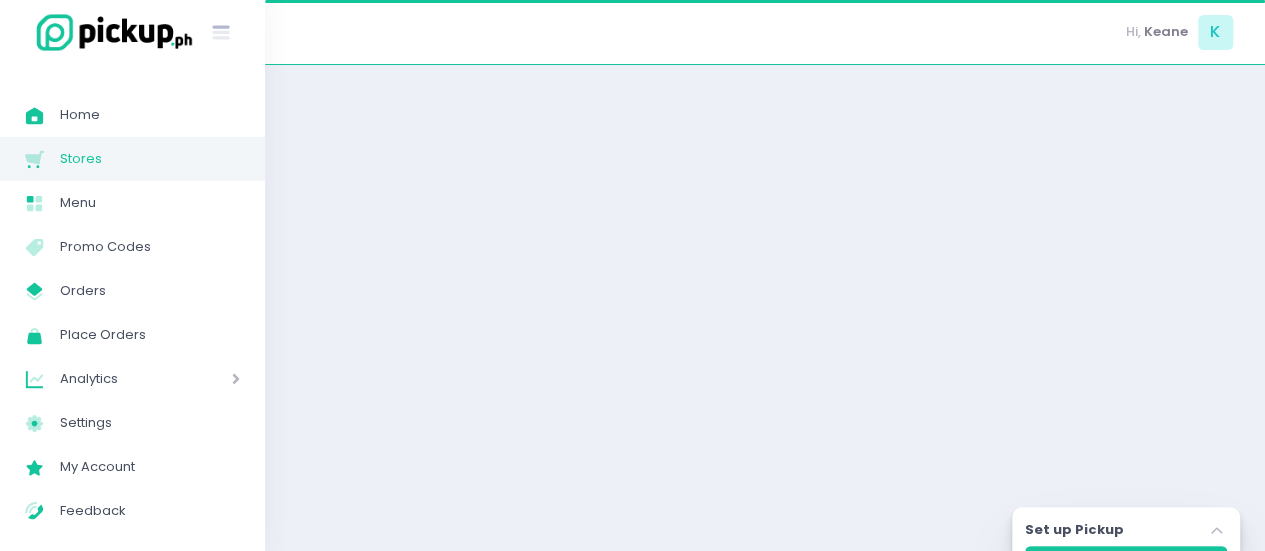 select on "large" 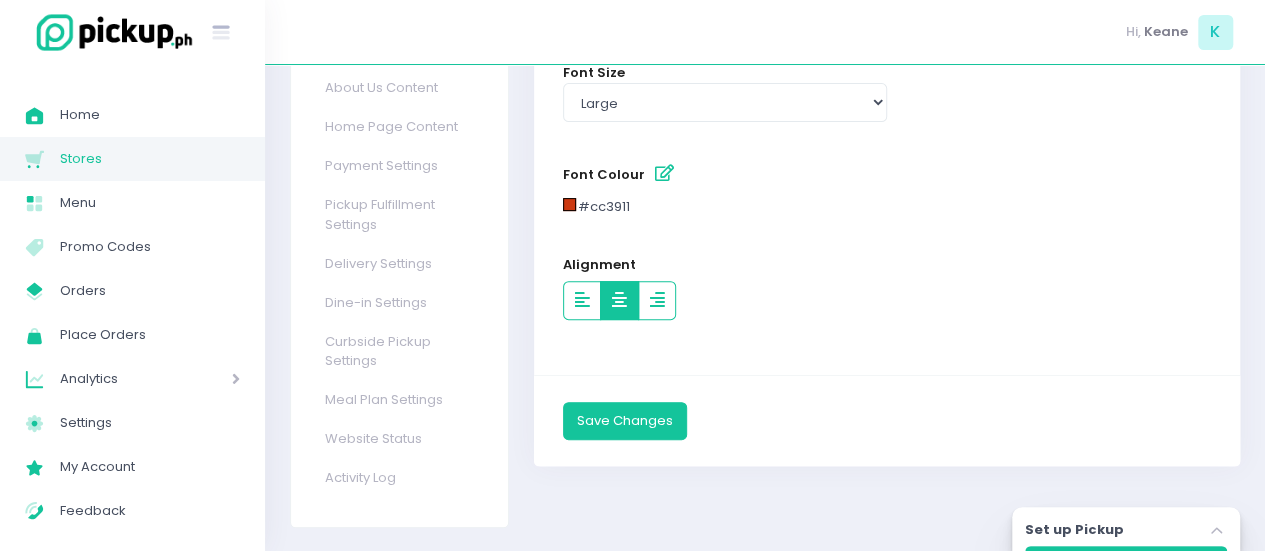 scroll, scrollTop: 118, scrollLeft: 0, axis: vertical 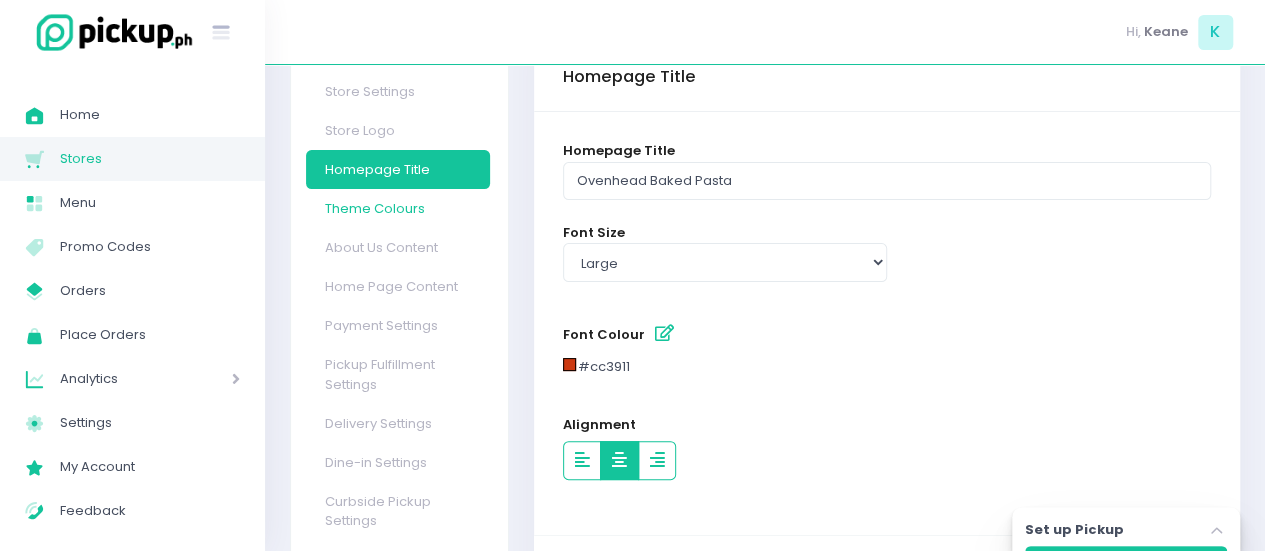 click on "Theme Colours" at bounding box center (398, 208) 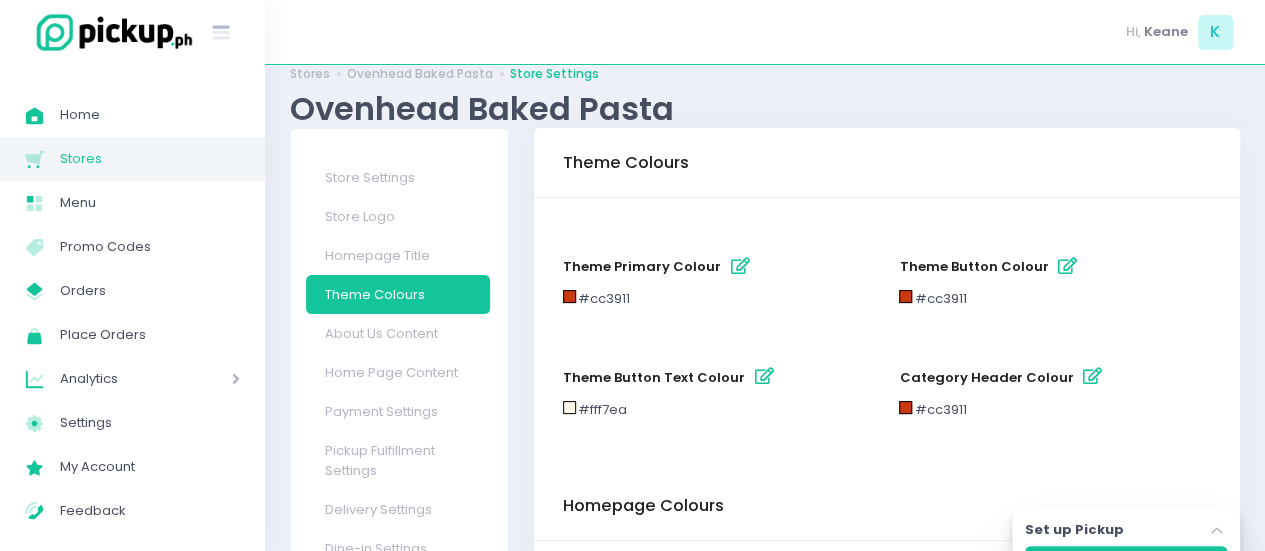 scroll, scrollTop: 0, scrollLeft: 0, axis: both 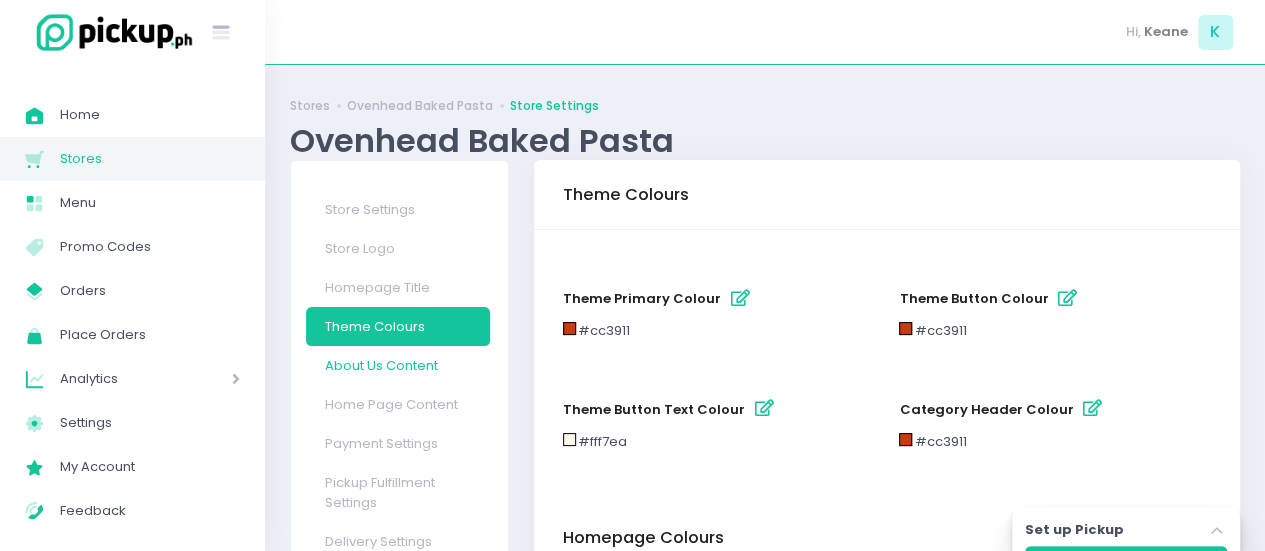 drag, startPoint x: 303, startPoint y: 363, endPoint x: 389, endPoint y: 363, distance: 86 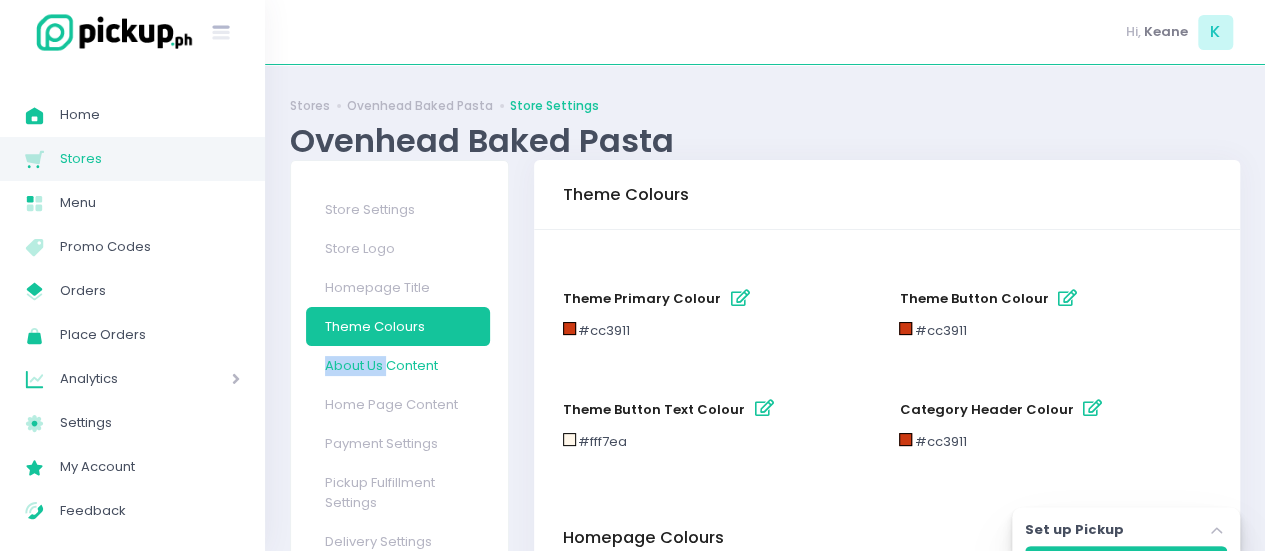 click on "About Us Content" at bounding box center [398, 365] 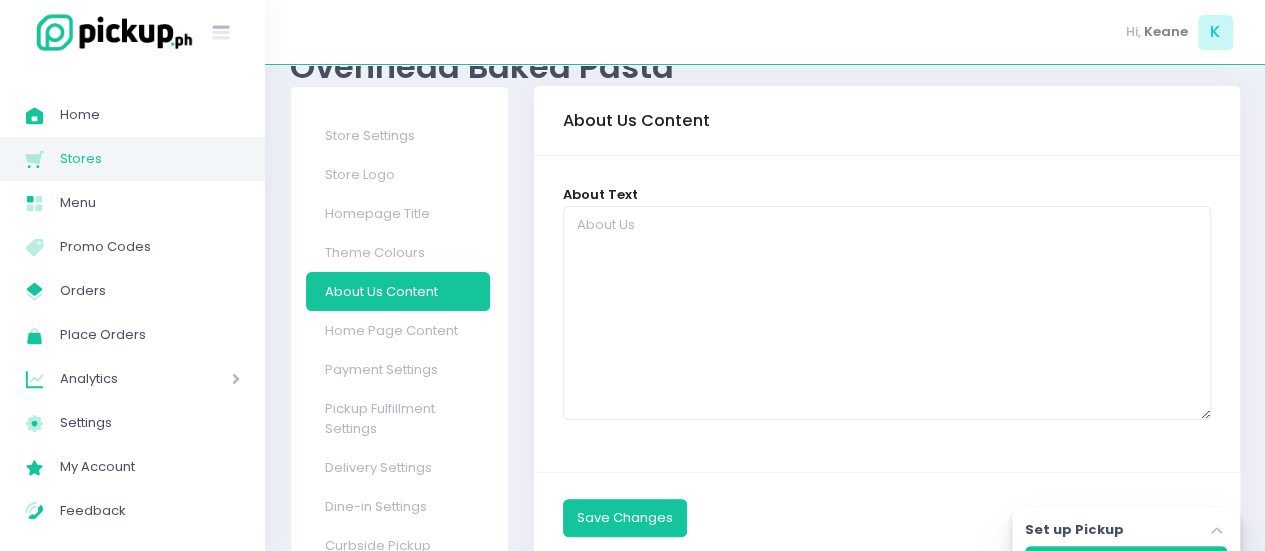 scroll, scrollTop: 75, scrollLeft: 0, axis: vertical 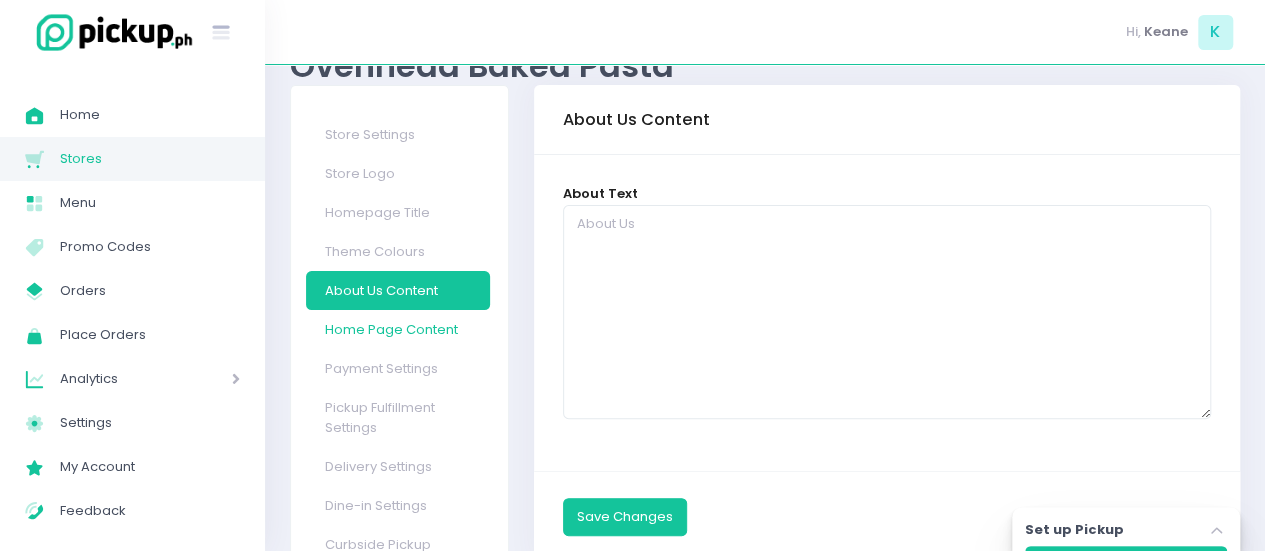 click on "Home Page Content" at bounding box center (398, 329) 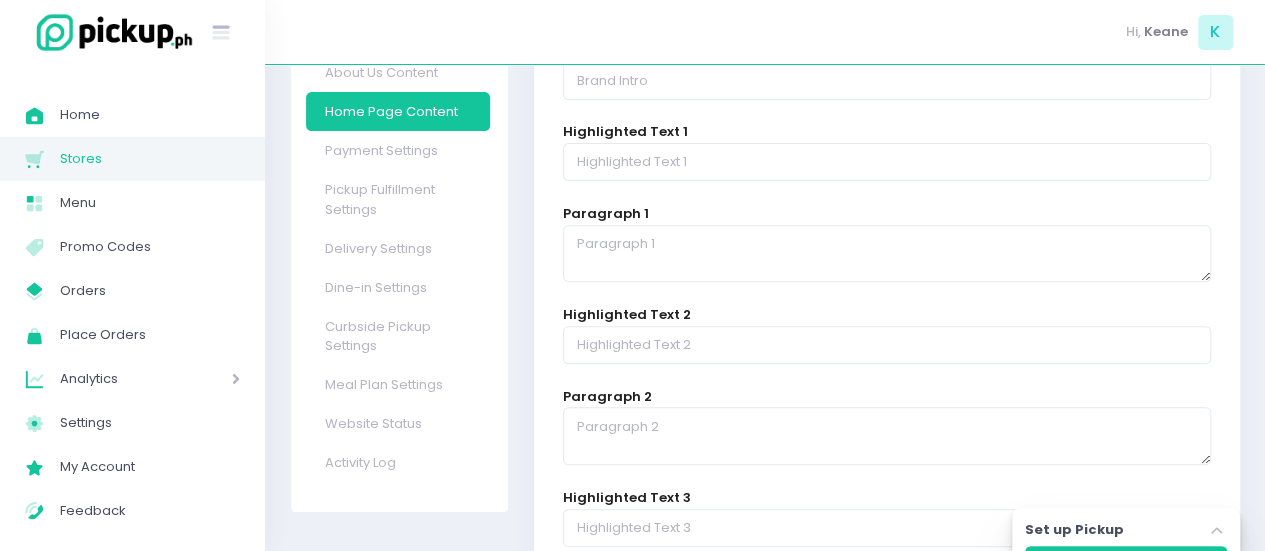 scroll, scrollTop: 294, scrollLeft: 0, axis: vertical 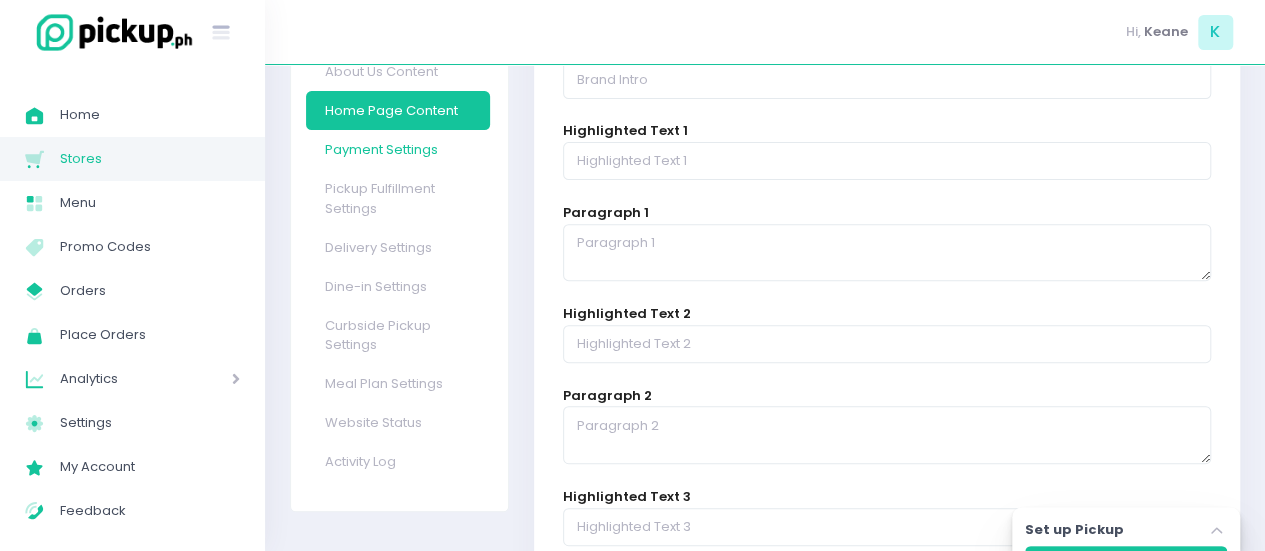 click on "Payment Settings" at bounding box center (398, 149) 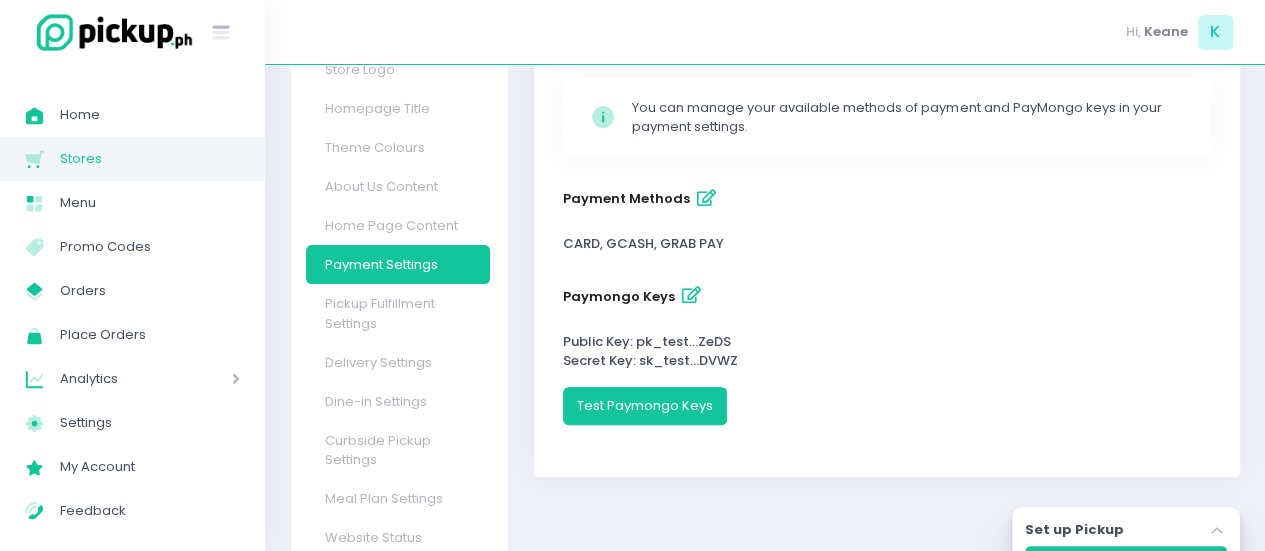 scroll, scrollTop: 180, scrollLeft: 0, axis: vertical 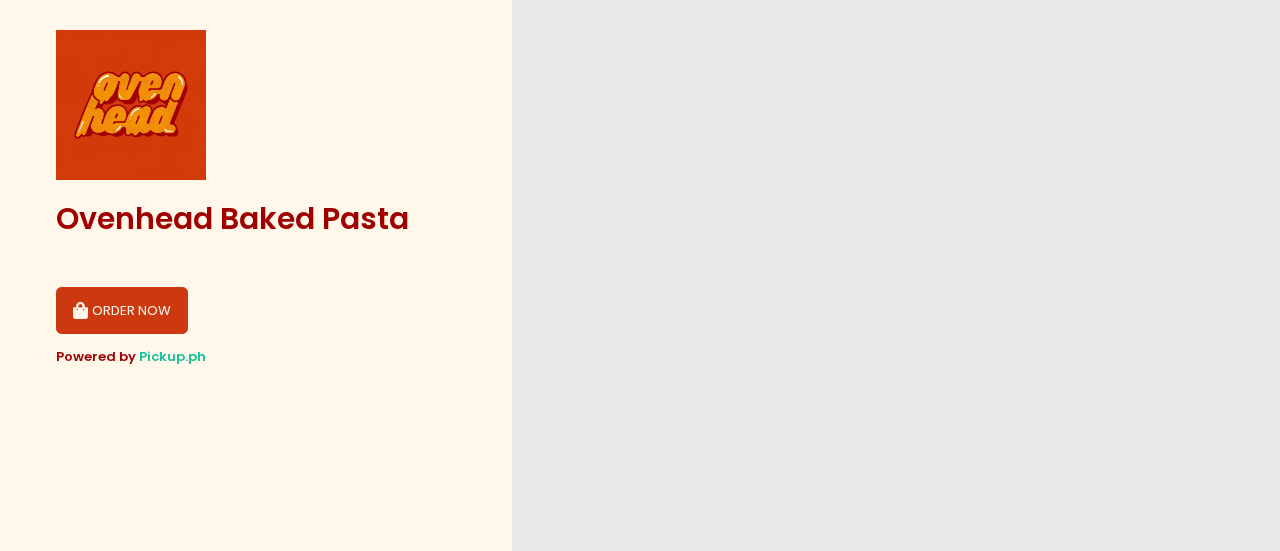 click on "ORDER NOW" at bounding box center (122, 311) 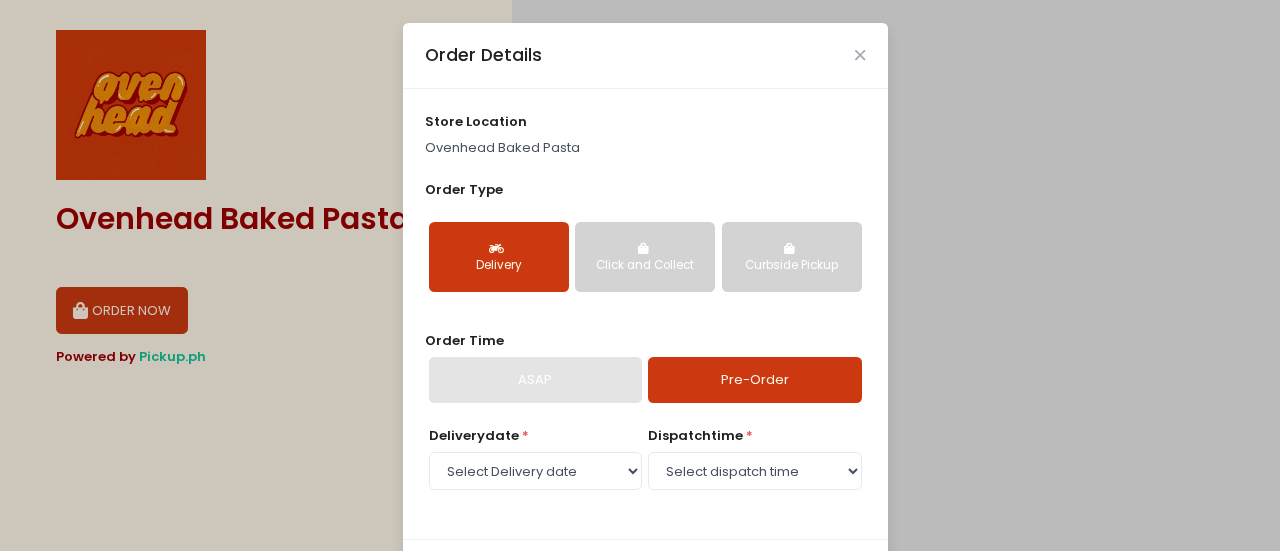 scroll, scrollTop: 102, scrollLeft: 0, axis: vertical 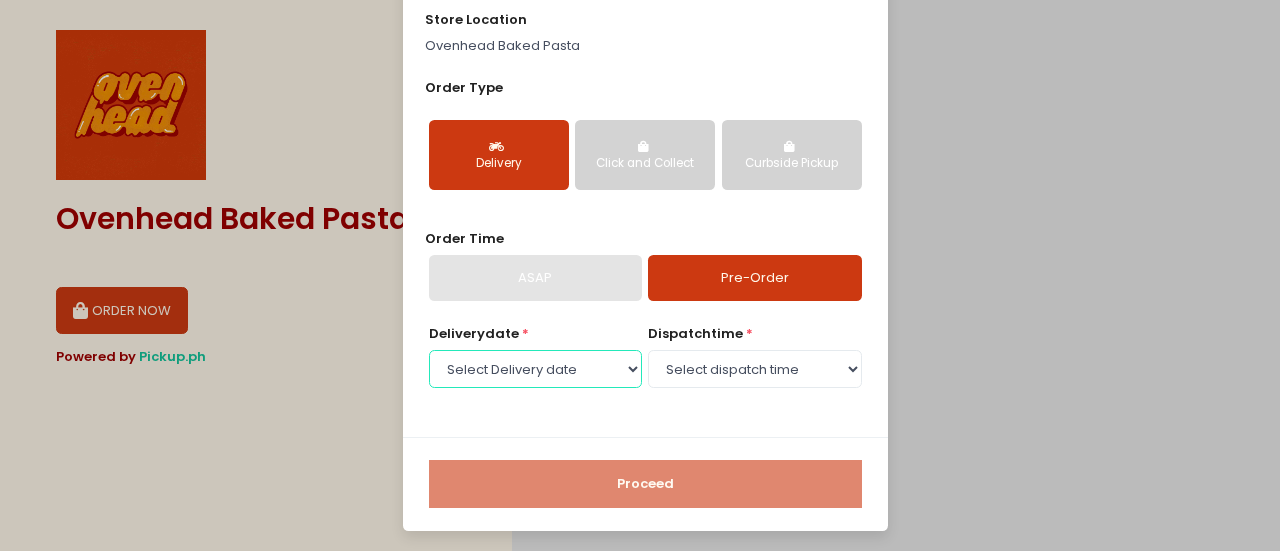 click on "Select Delivery date Friday, Aug 8th Saturday, Aug 9th Sunday, Aug 10th Monday, Aug 11th Tuesday, Aug 12th Wednesday, Aug 13th Thursday, Aug 14th Friday, Aug 15th Saturday, Aug 16th Sunday, Aug 17th Monday, Aug 18th Tuesday, Aug 19th" at bounding box center [535, 369] 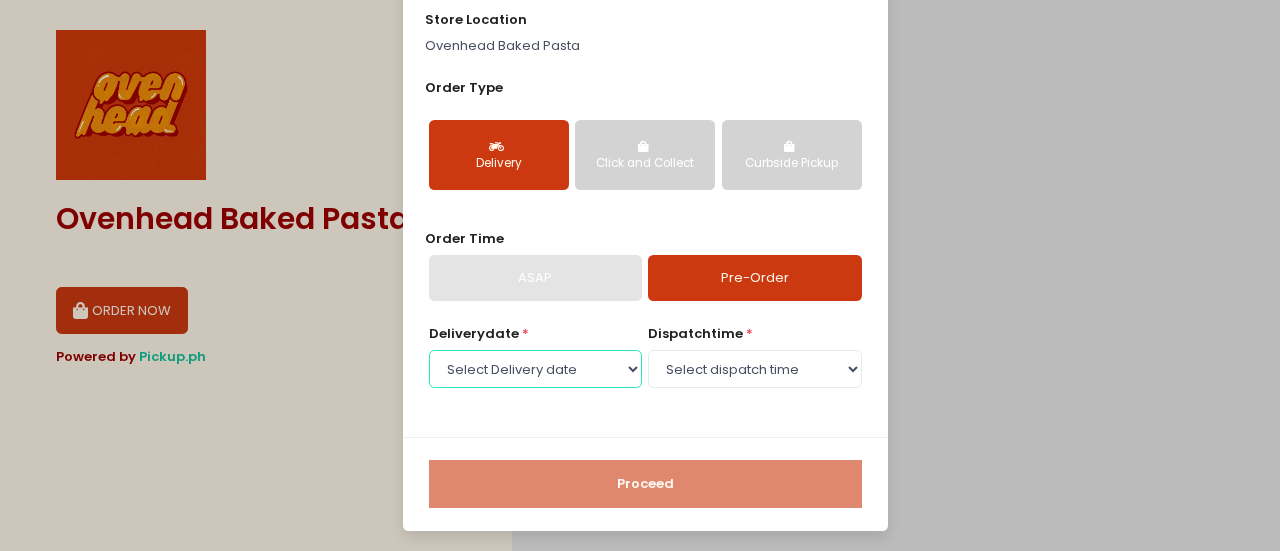 click on "Select Delivery date Friday, Aug 8th Saturday, Aug 9th Sunday, Aug 10th Monday, Aug 11th Tuesday, Aug 12th Wednesday, Aug 13th Thursday, Aug 14th Friday, Aug 15th Saturday, Aug 16th Sunday, Aug 17th Monday, Aug 18th Tuesday, Aug 19th" at bounding box center [535, 369] 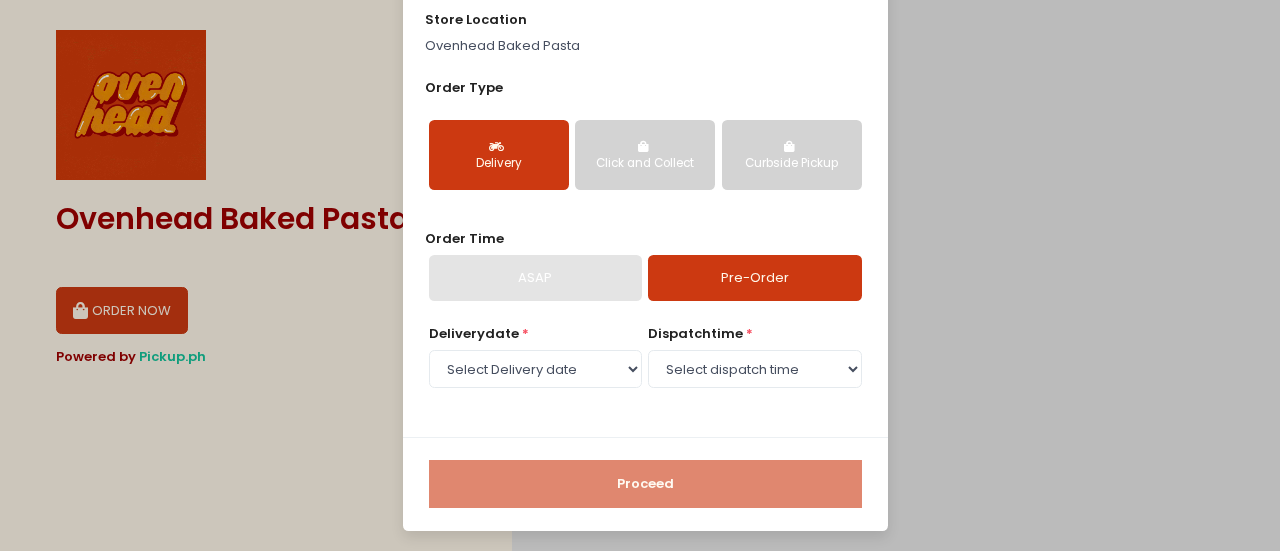 click on "Order Time   ASAP Pre-Order" at bounding box center [645, 265] 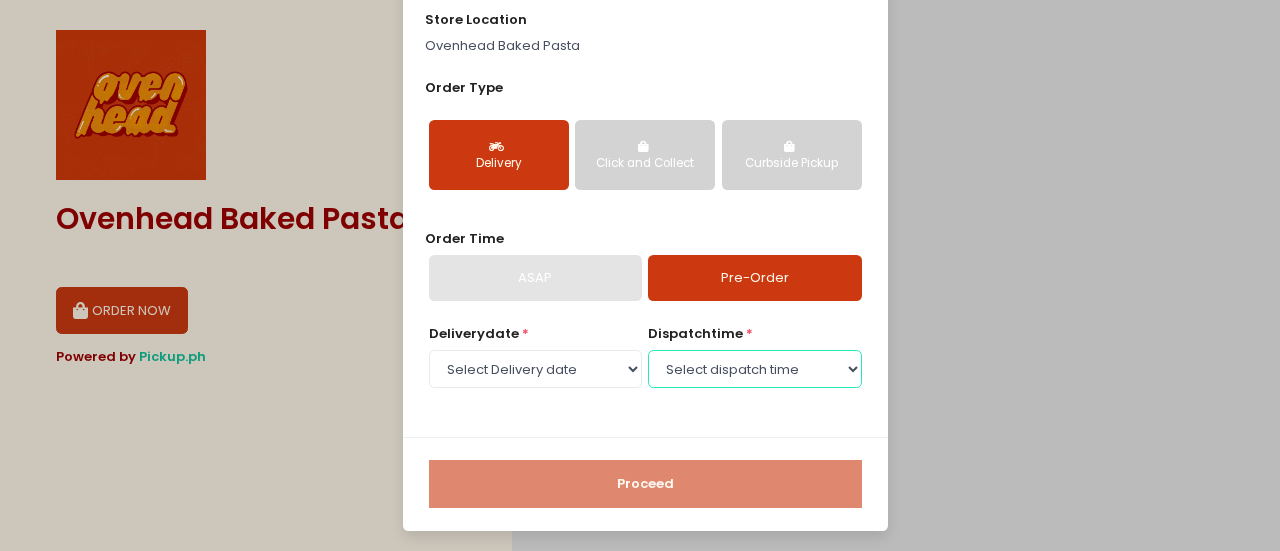 click on "Select dispatch time 11:00 AM - 11:30 AM 11:30 AM - 12:00 PM 12:00 PM - 12:30 PM 12:30 PM - 01:00 PM 01:00 PM - 01:30 PM 01:30 PM - 02:00 PM 02:00 PM - 02:30 PM 02:30 PM - 03:00 PM 03:00 PM - 03:30 PM 03:30 PM - 04:00 PM 04:00 PM - 04:30 PM 04:30 PM - 05:00 PM 05:00 PM - 05:30 PM 05:30 PM - 06:00 PM 06:00 PM - 06:30 PM 06:30 PM - 07:00 PM 07:00 PM - 07:30 PM 07:30 PM - 08:00 PM" at bounding box center [754, 369] 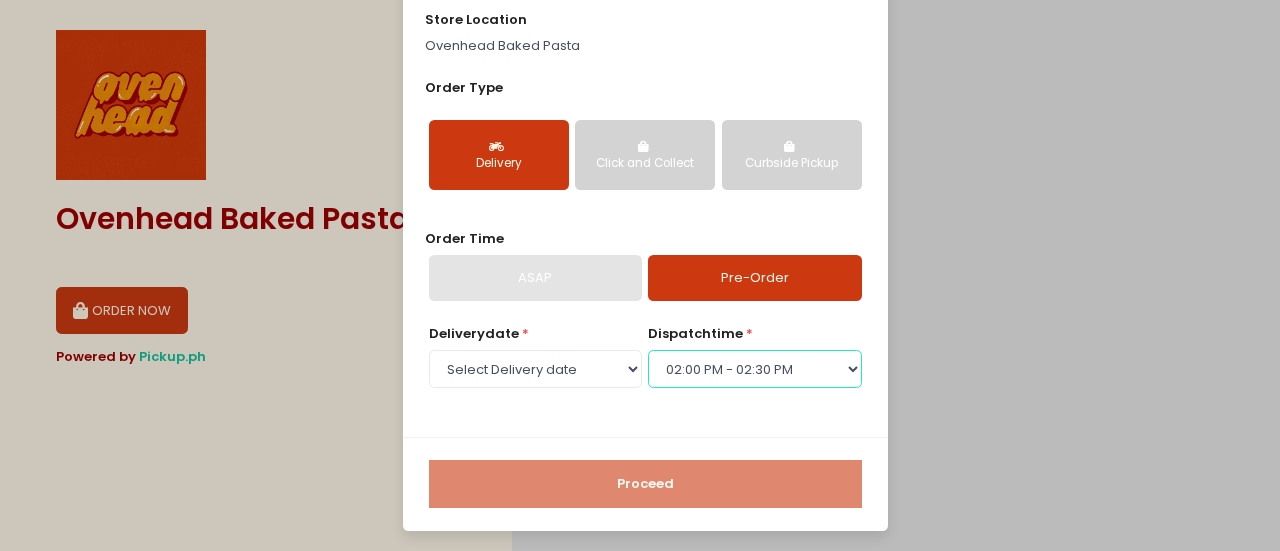 click on "Select dispatch time 11:00 AM - 11:30 AM 11:30 AM - 12:00 PM 12:00 PM - 12:30 PM 12:30 PM - 01:00 PM 01:00 PM - 01:30 PM 01:30 PM - 02:00 PM 02:00 PM - 02:30 PM 02:30 PM - 03:00 PM 03:00 PM - 03:30 PM 03:30 PM - 04:00 PM 04:00 PM - 04:30 PM 04:30 PM - 05:00 PM 05:00 PM - 05:30 PM 05:30 PM - 06:00 PM 06:00 PM - 06:30 PM 06:30 PM - 07:00 PM 07:00 PM - 07:30 PM 07:30 PM - 08:00 PM" at bounding box center [754, 369] 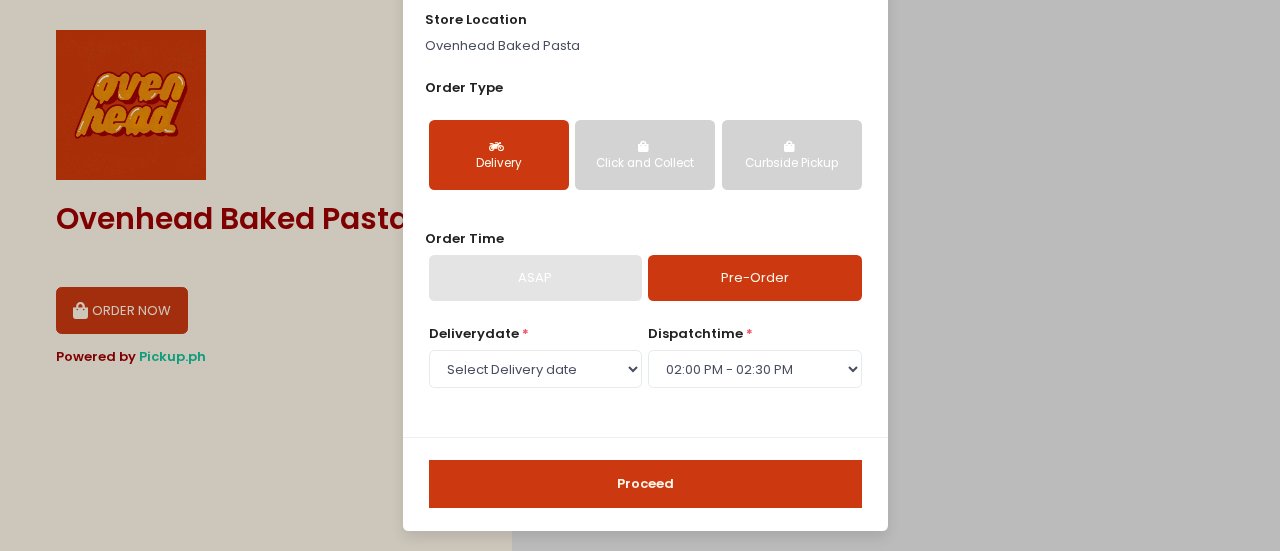 click on "Proceed" at bounding box center [645, 484] 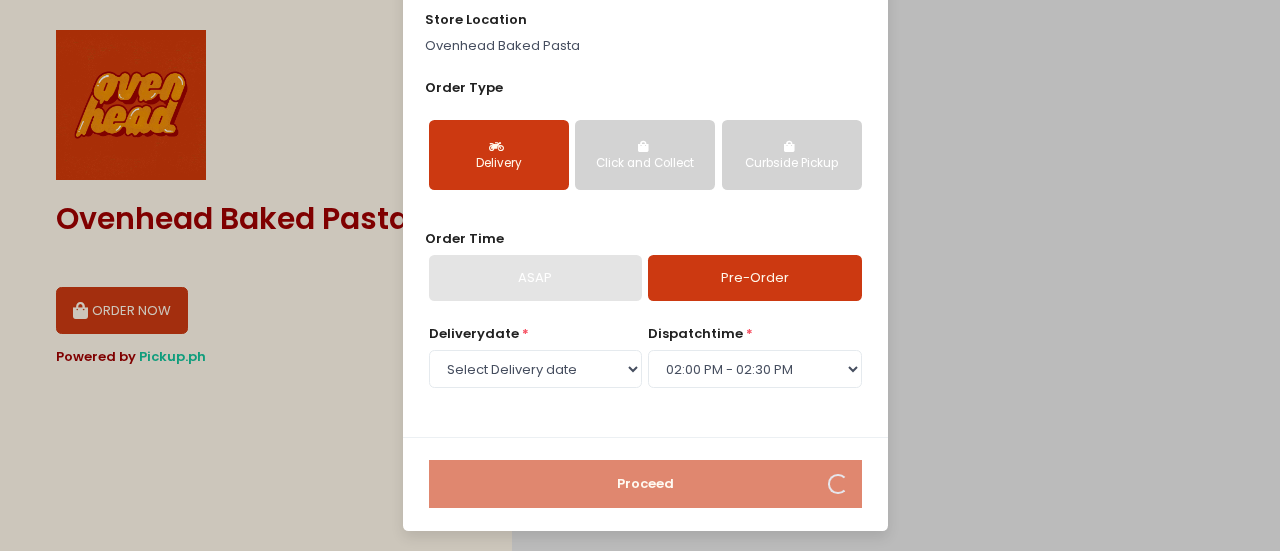 click on "Order Details store location   Ovenhead Baked Pasta  Order Type    Delivery   Click and Collect   Curbside Pickup  Order Time   ASAP Pre-Order Delivery  date   *    Select Delivery date Friday, Aug 8th Saturday, Aug 9th Sunday, Aug 10th Monday, Aug 11th Tuesday, Aug 12th Wednesday, Aug 13th Thursday, Aug 14th Friday, Aug 15th Saturday, Aug 16th Sunday, Aug 17th Monday, Aug 18th Tuesday, Aug 19th dispatch  time   *    Select dispatch time 11:00 AM - 11:30 AM 11:30 AM - 12:00 PM 12:00 PM - 12:30 PM 12:30 PM - 01:00 PM 01:00 PM - 01:30 PM 01:30 PM - 02:00 PM 02:00 PM - 02:30 PM 02:30 PM - 03:00 PM 03:00 PM - 03:30 PM 03:30 PM - 04:00 PM 04:00 PM - 04:30 PM 04:30 PM - 05:00 PM 05:00 PM - 05:30 PM 05:30 PM - 06:00 PM 06:00 PM - 06:30 PM 06:30 PM - 07:00 PM 07:00 PM - 07:30 PM 07:30 PM - 08:00 PM Proceed" at bounding box center (640, 275) 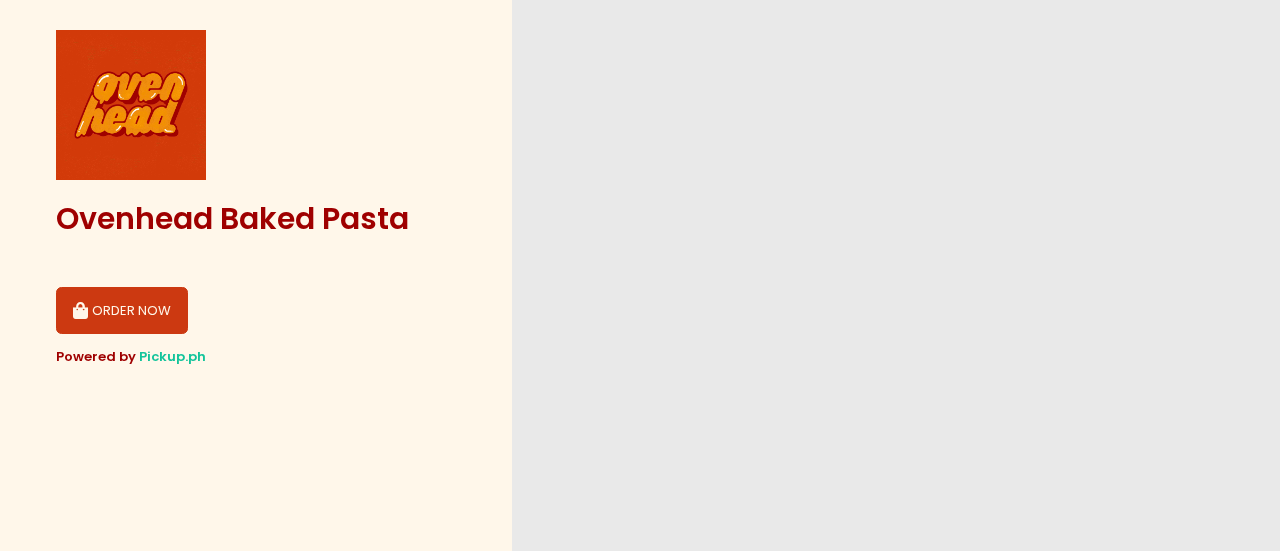 type 